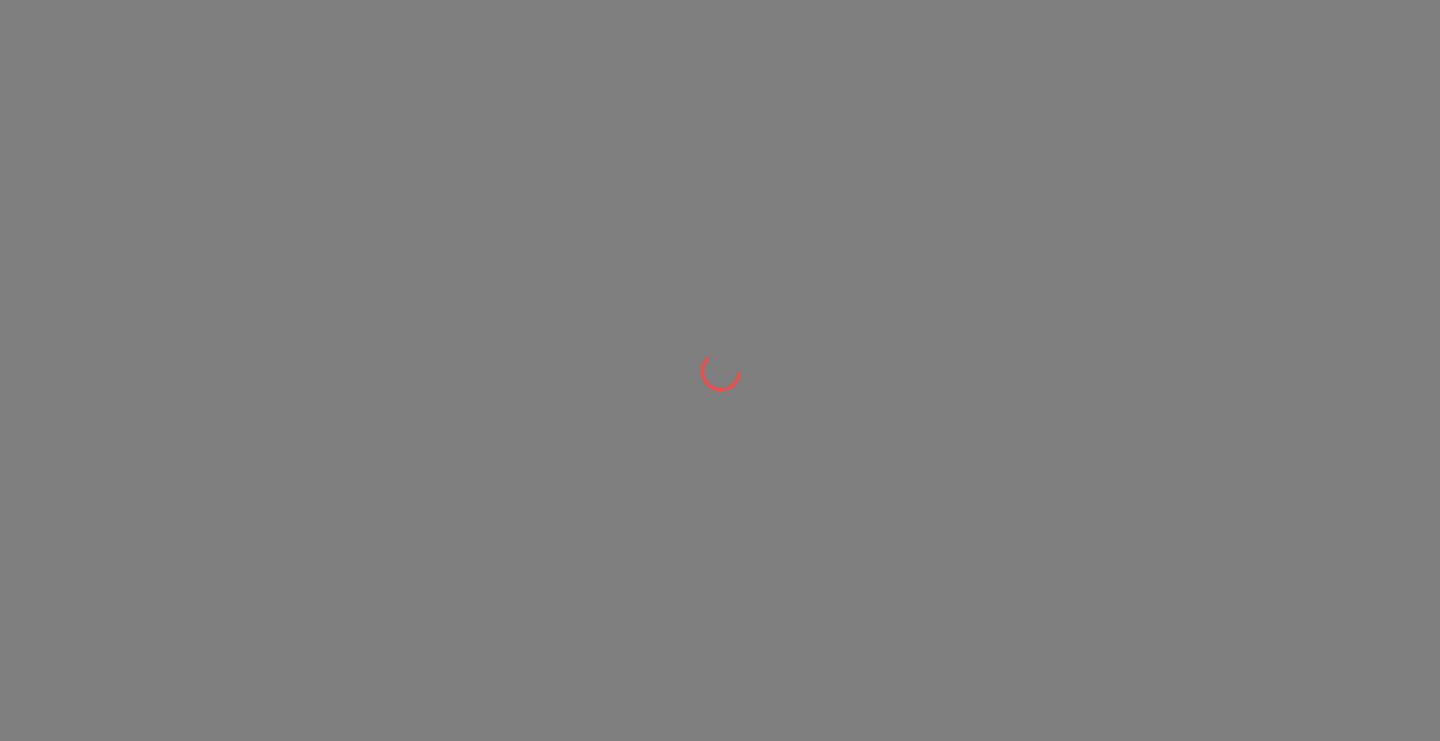 scroll, scrollTop: 0, scrollLeft: 0, axis: both 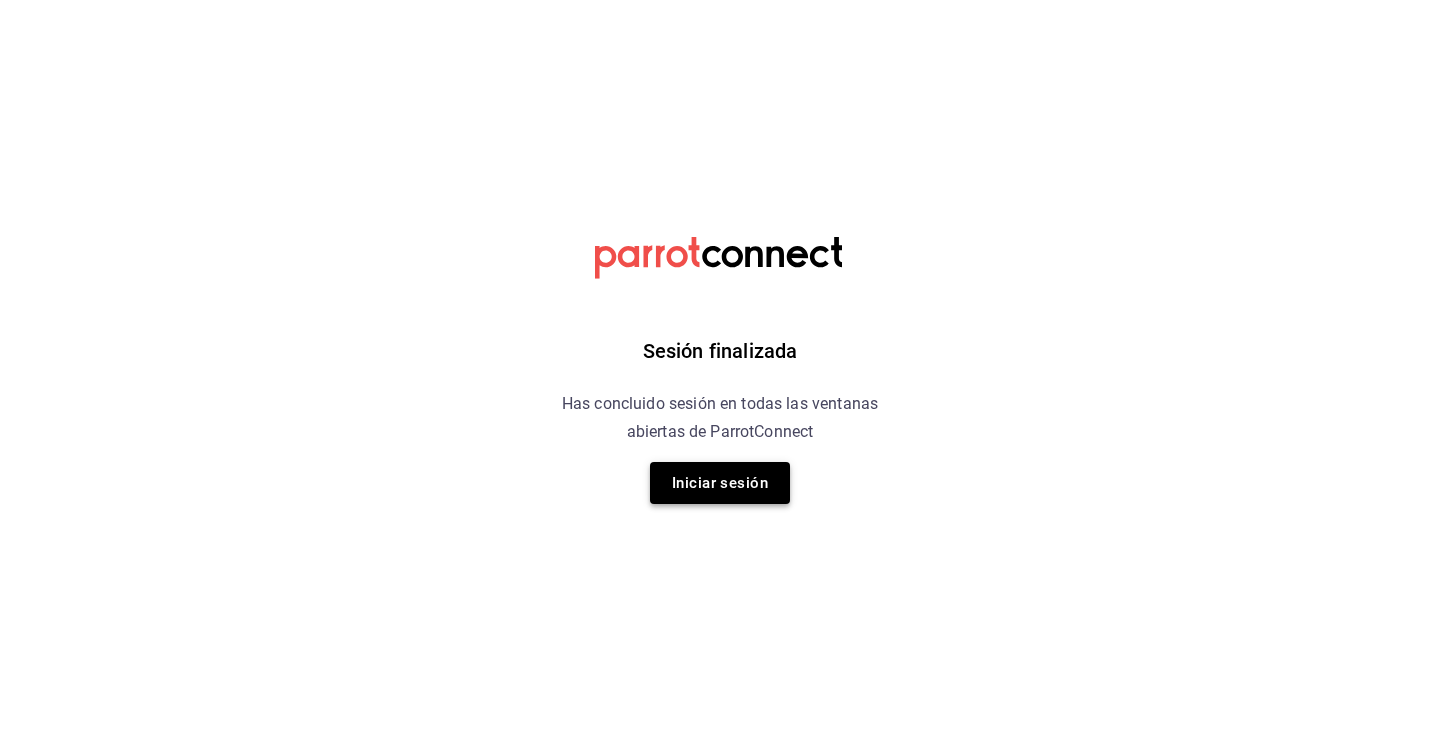 click on "Iniciar sesión" at bounding box center (720, 483) 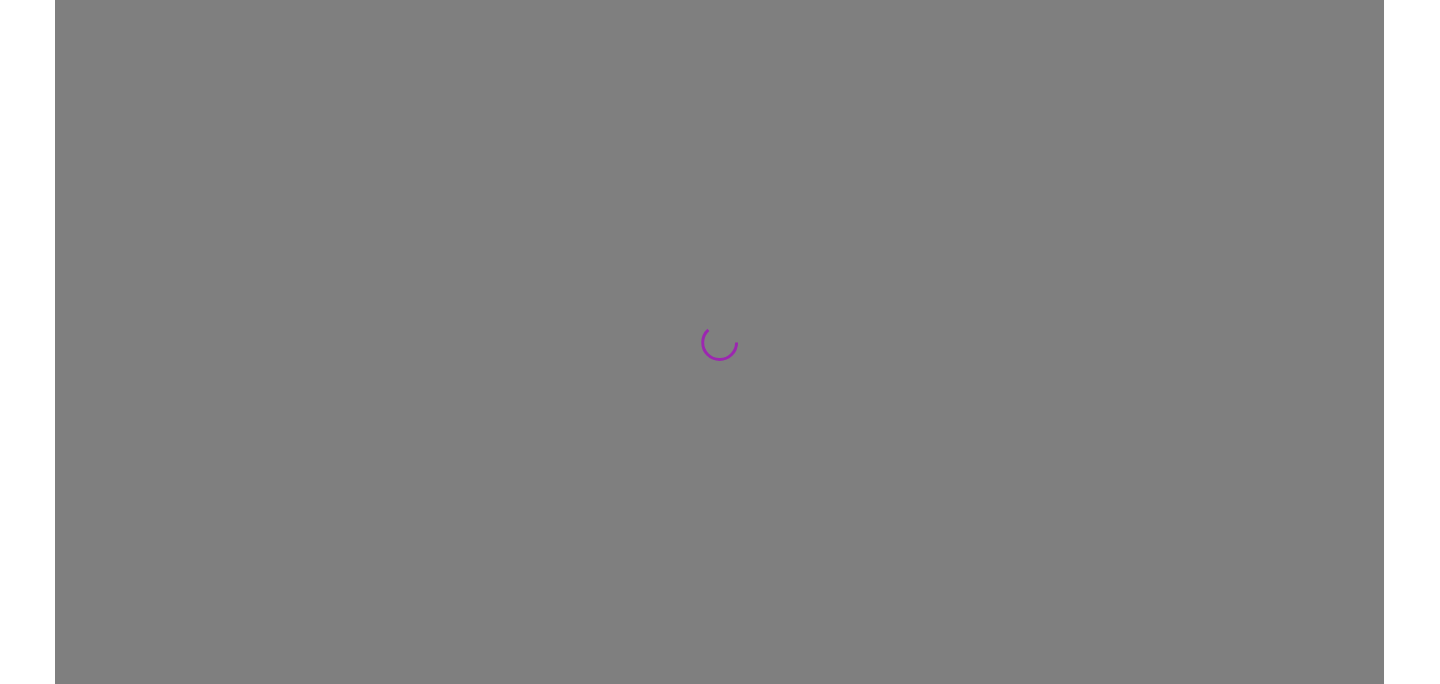scroll, scrollTop: 0, scrollLeft: 0, axis: both 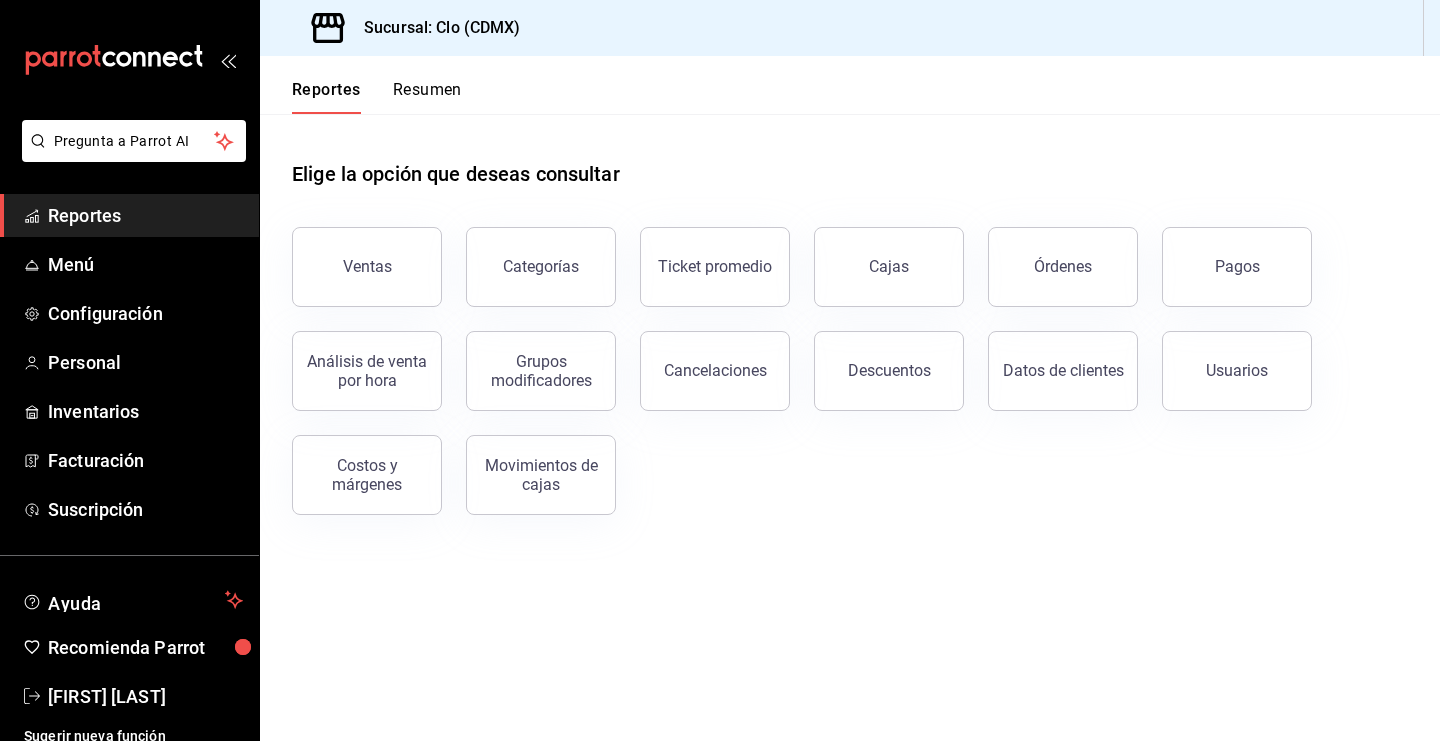 click on "Resumen" at bounding box center (427, 97) 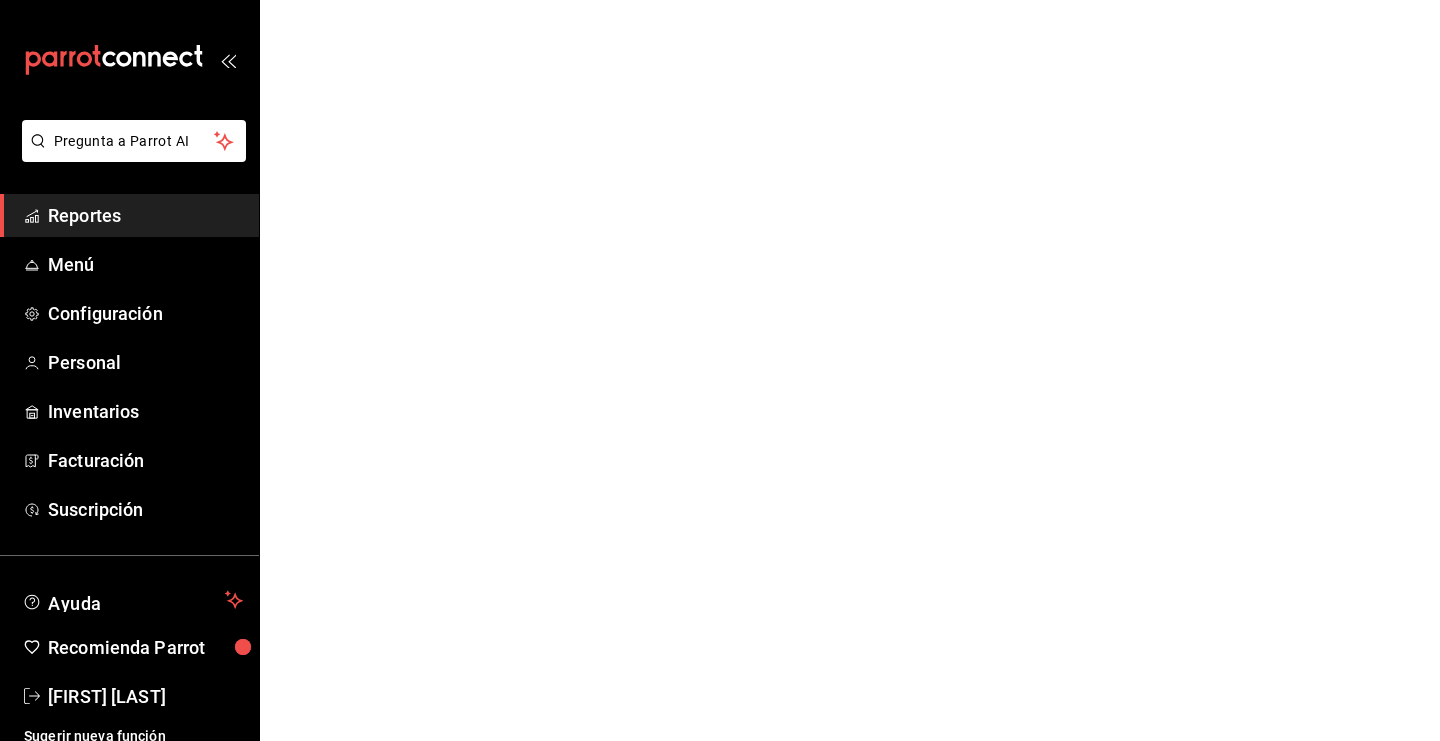 click on "Pregunta a Parrot AI Reportes   Menú   Configuración   Personal   Inventarios   Facturación   Suscripción   Ayuda Recomienda Parrot   Cristina Leon   Sugerir nueva función   Pregunta a Parrot AI Reportes   Menú   Configuración   Personal   Inventarios   Facturación   Suscripción   Ayuda Recomienda Parrot   Cristina Leon   Sugerir nueva función   GANA 1 MES GRATIS EN TU SUSCRIPCIÓN AQUÍ ¿Recuerdas cómo empezó tu restaurante?
Hoy puedes ayudar a un colega a tener el mismo cambio que tú viviste.
Recomienda Parrot directamente desde tu Portal Administrador.
Es fácil y rápido.
🎁 Por cada restaurante que se una, ganas 1 mes gratis. Visitar centro de ayuda (81) 2046 6363 soporte@parrotsoftware.io Visitar centro de ayuda (81) 2046 6363 soporte@parrotsoftware.io" at bounding box center (720, 0) 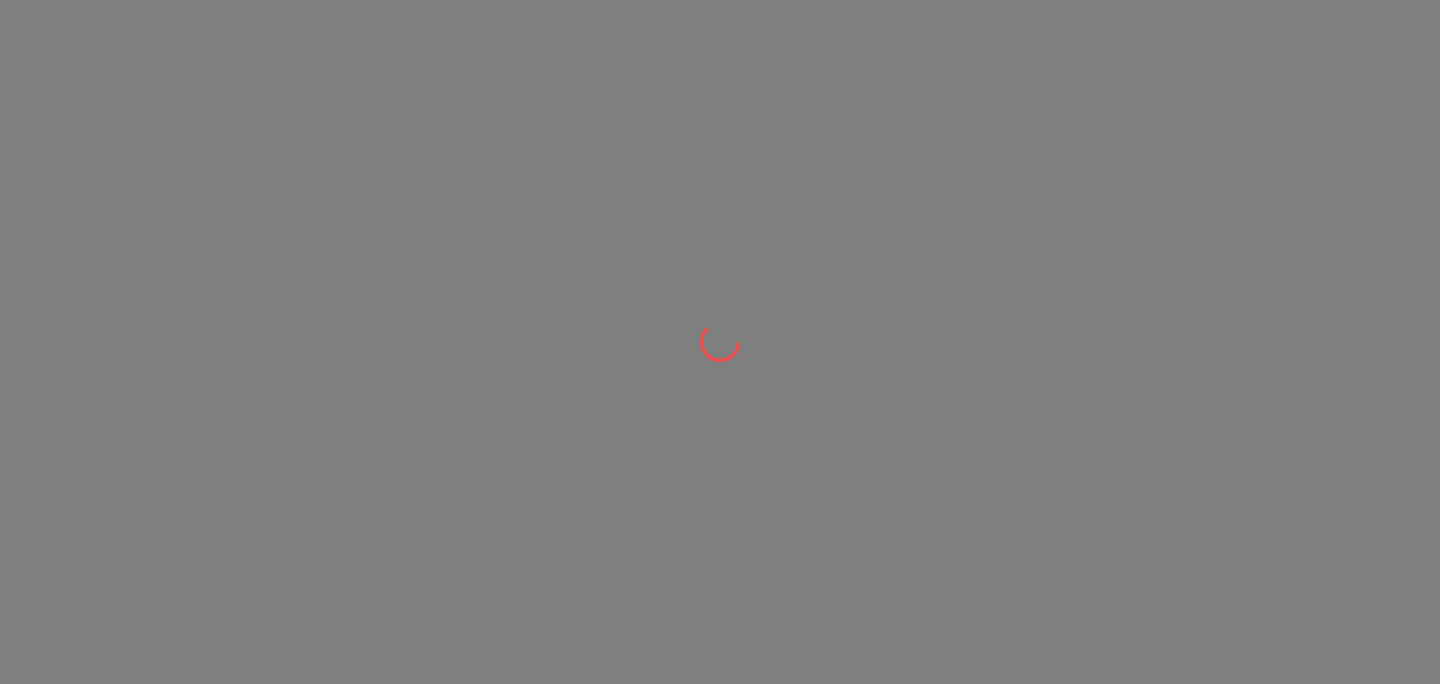 scroll, scrollTop: 0, scrollLeft: 0, axis: both 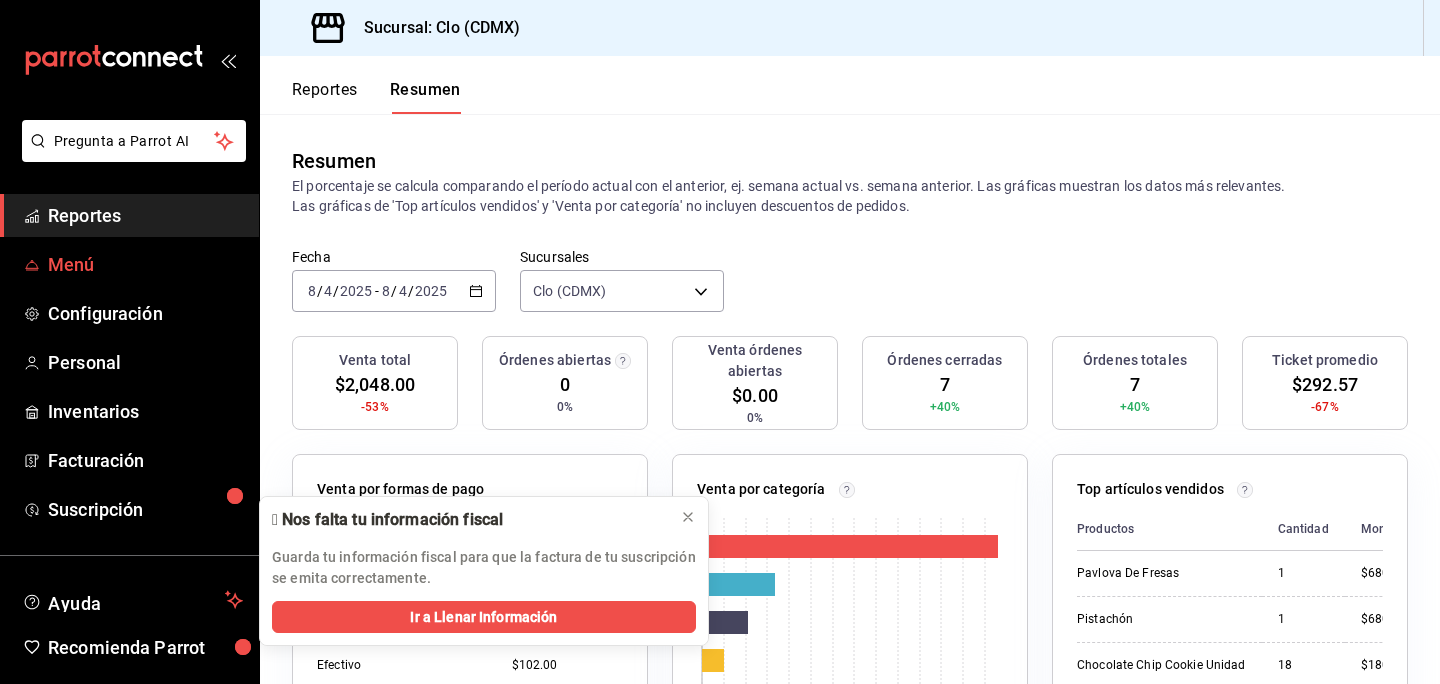 click on "Menú" at bounding box center (145, 264) 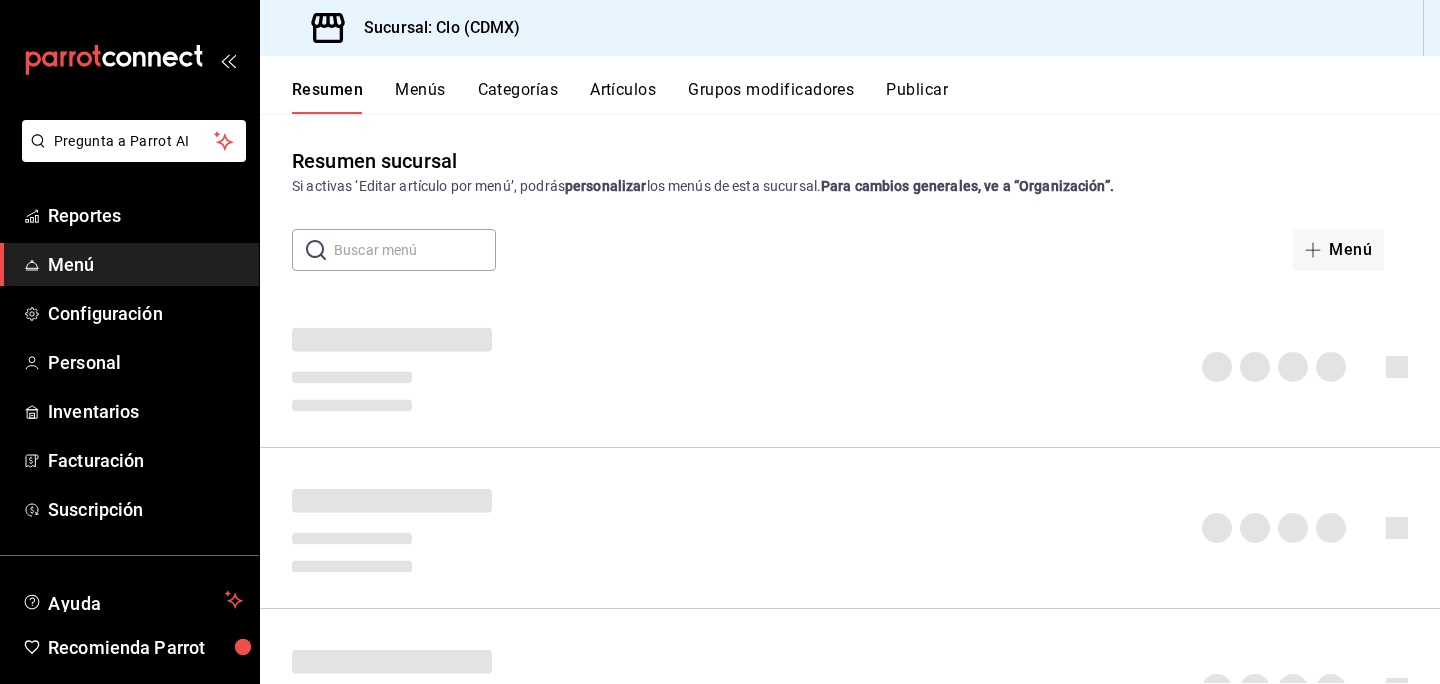 click at bounding box center (415, 250) 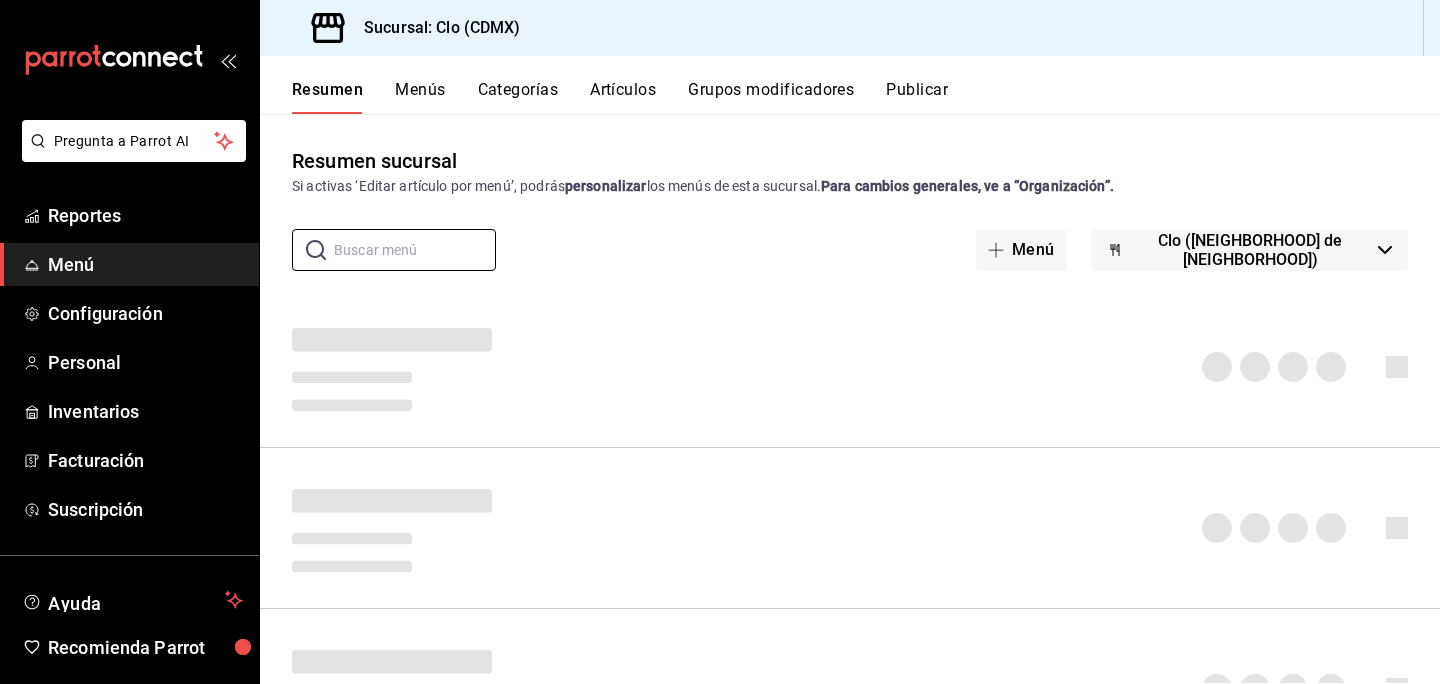 click on "Artículos" at bounding box center (623, 97) 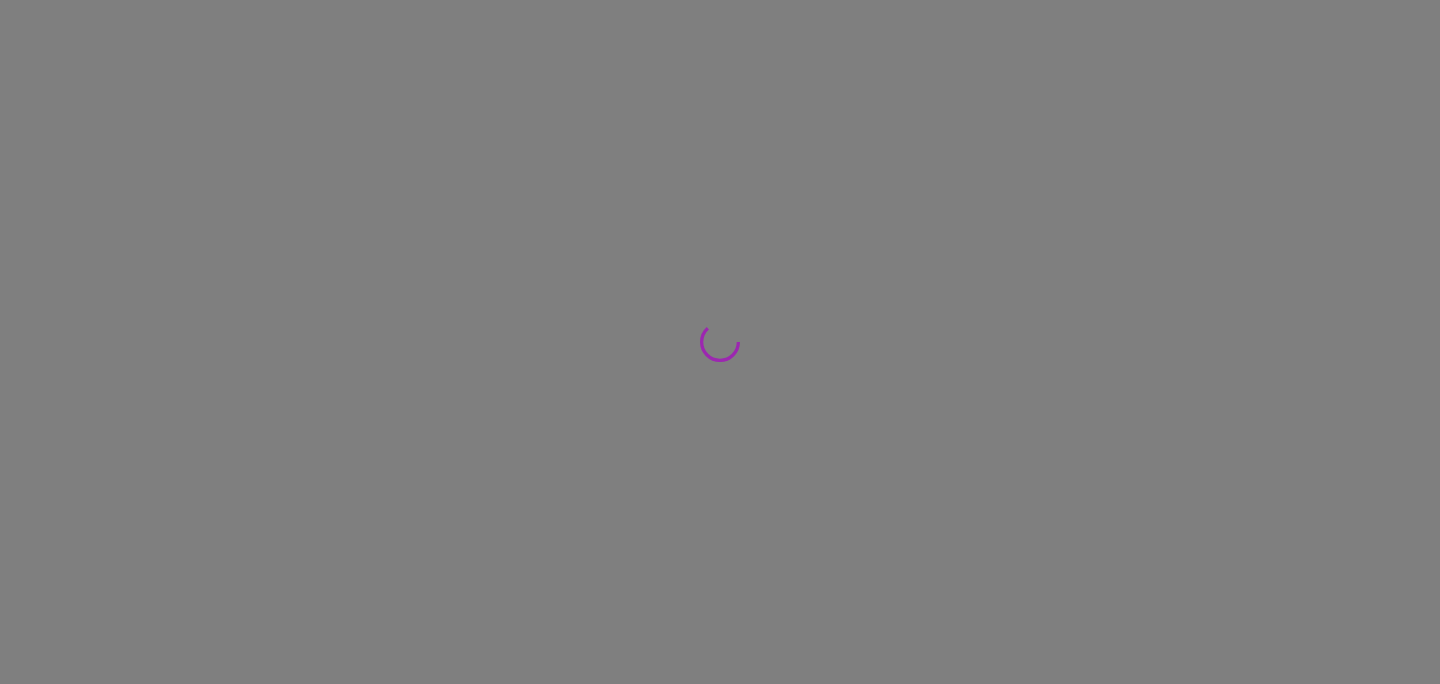 click at bounding box center [720, 342] 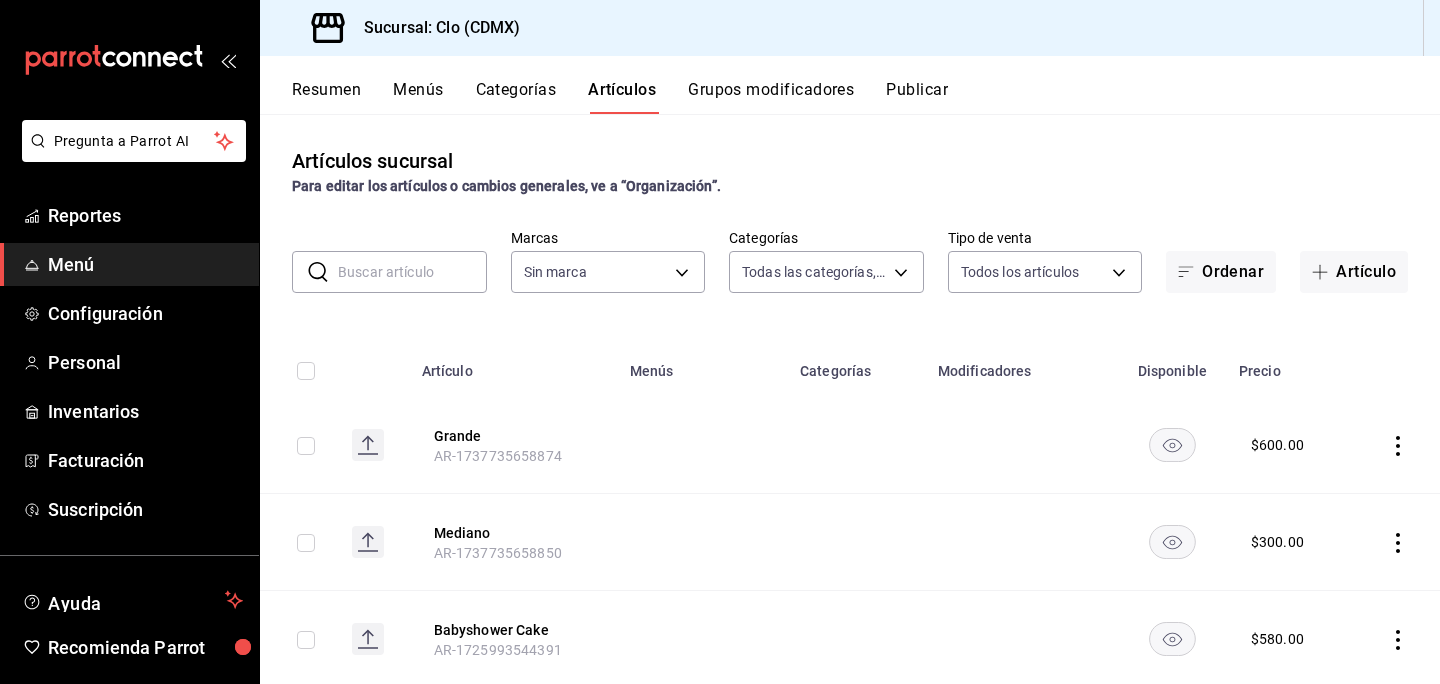 type on "b6a578a6-9483-4a20-8fc3-9a46e9ad3123,f8230734-4cf9-4659-ac5e-36ade24b869a,a7128489-ffc6-4625-bead-27ee8fa2e02e,0da96955-536c-47a6-94a6-d7ca468c66c4,0ed859b2-ad5d-4be1-9b17-9d14f146dd81" 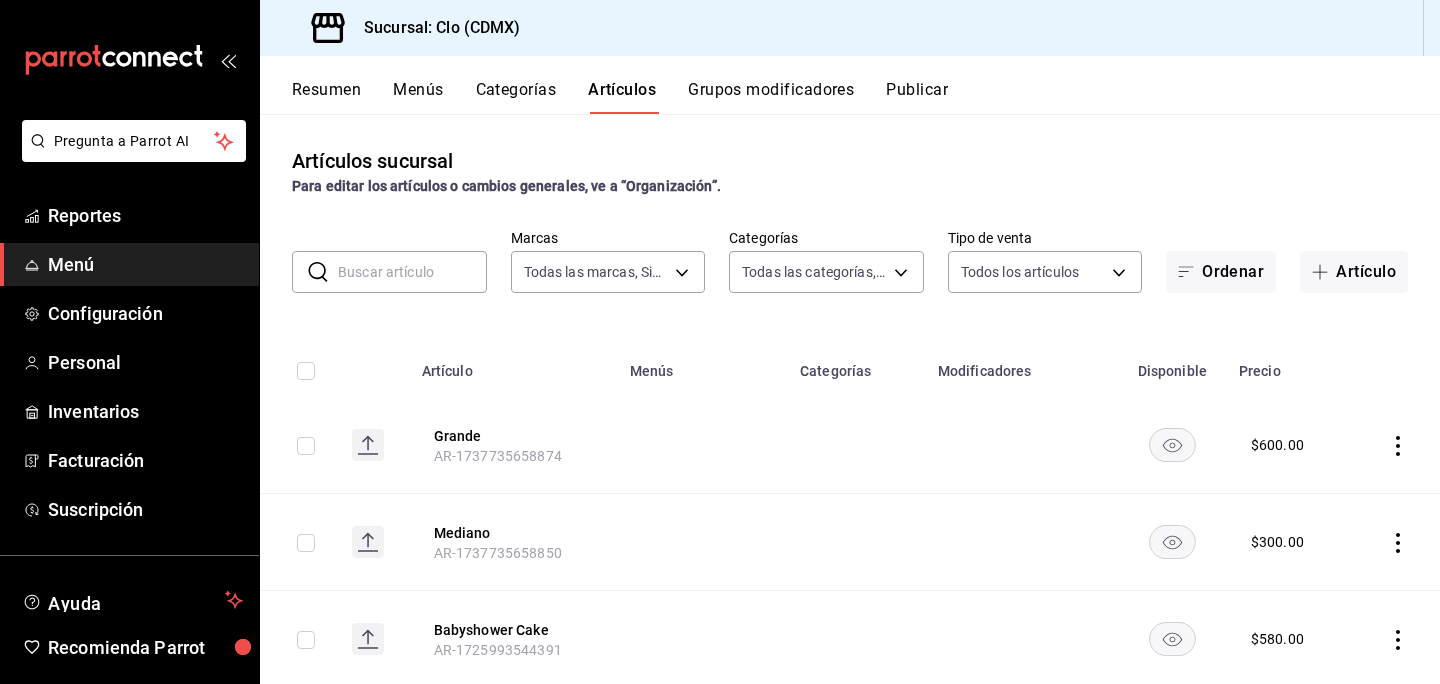 type on "ef5fc5fd-a408-48d0-ab3a-0c690a75b5cf" 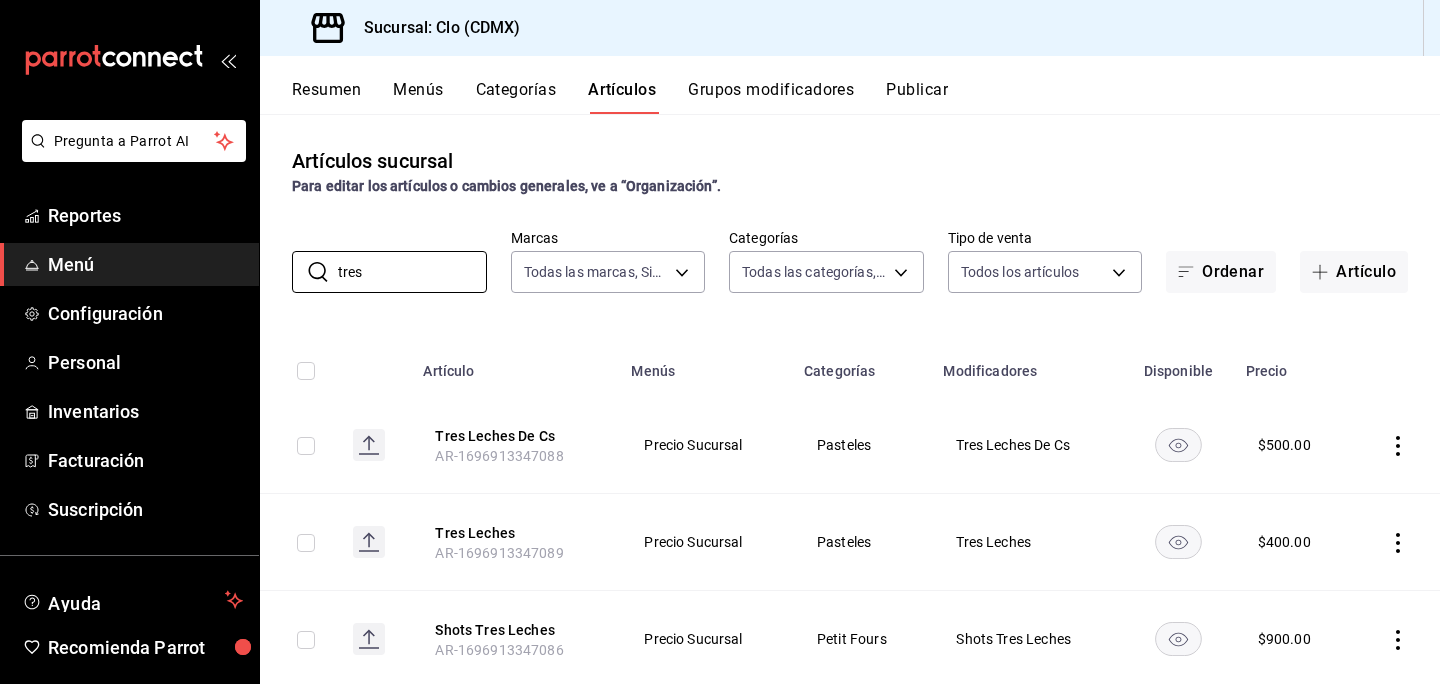 type on "tres" 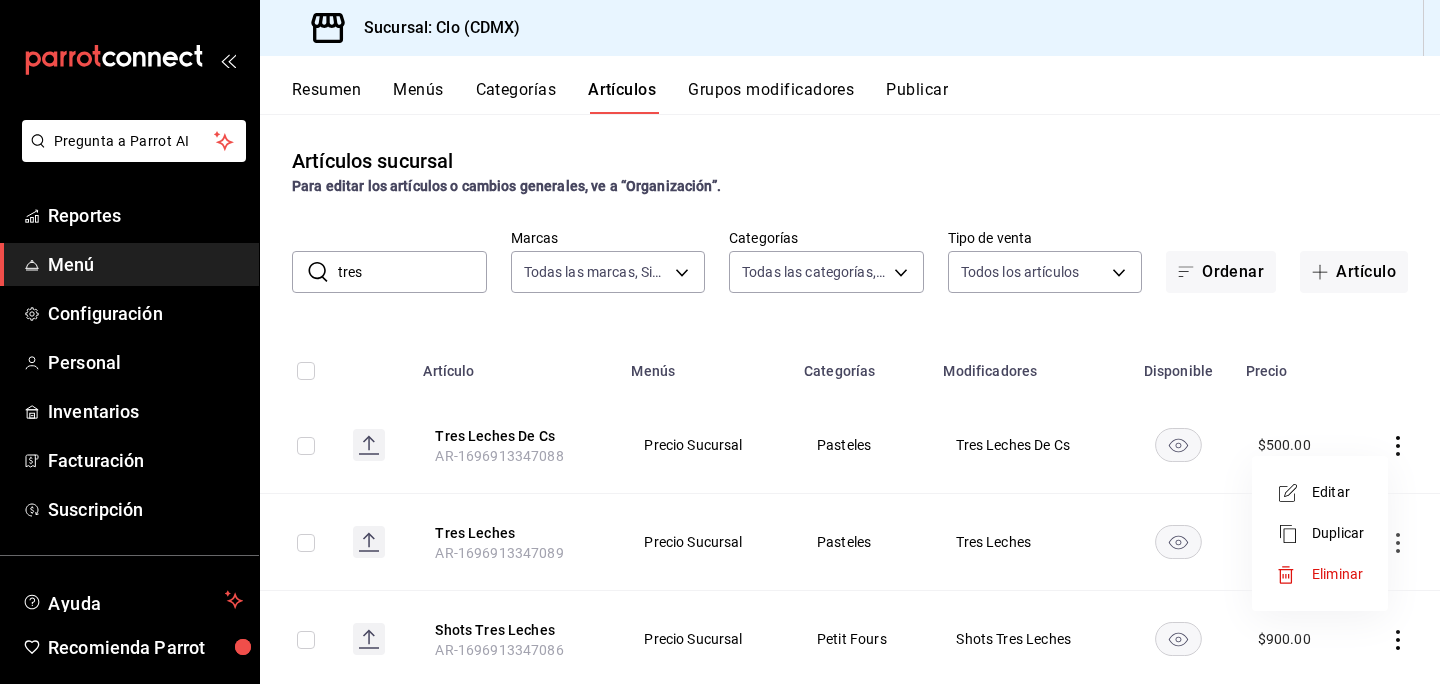click on "Editar" at bounding box center [1338, 492] 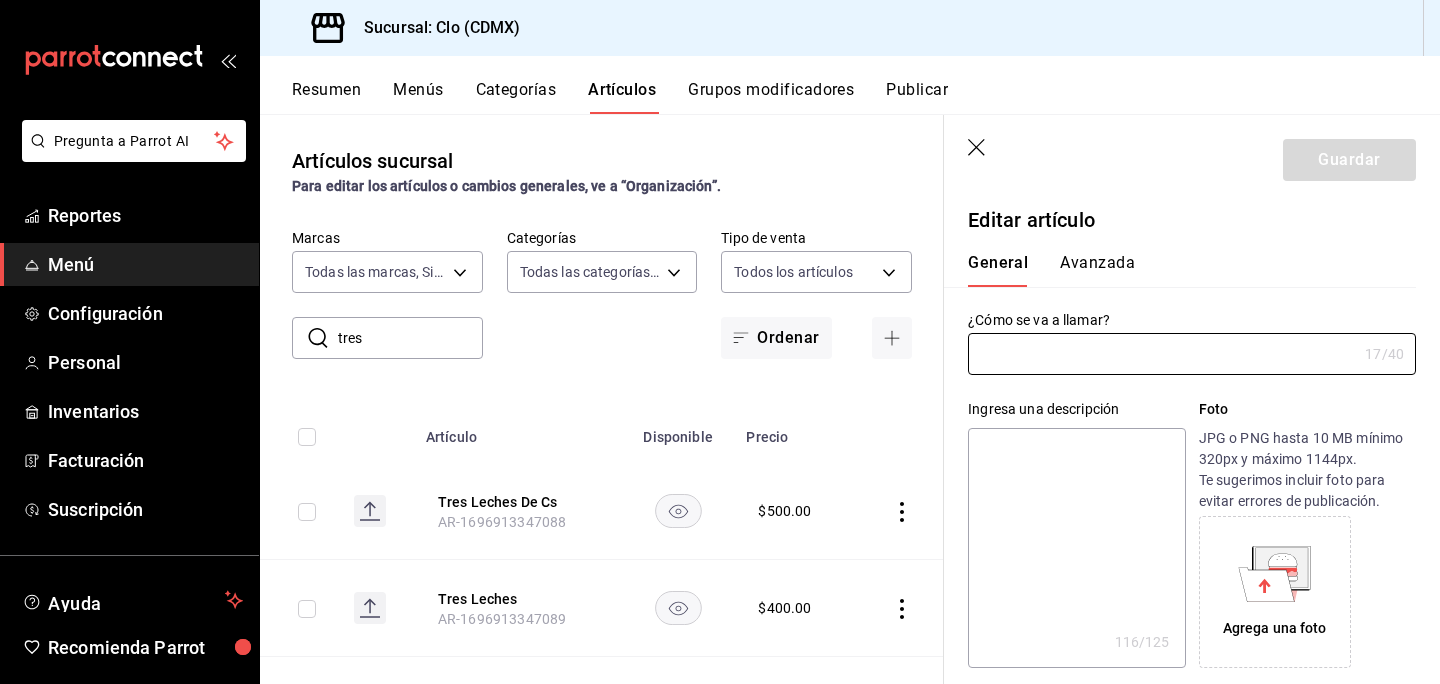 type on "Tres Leches De Cs" 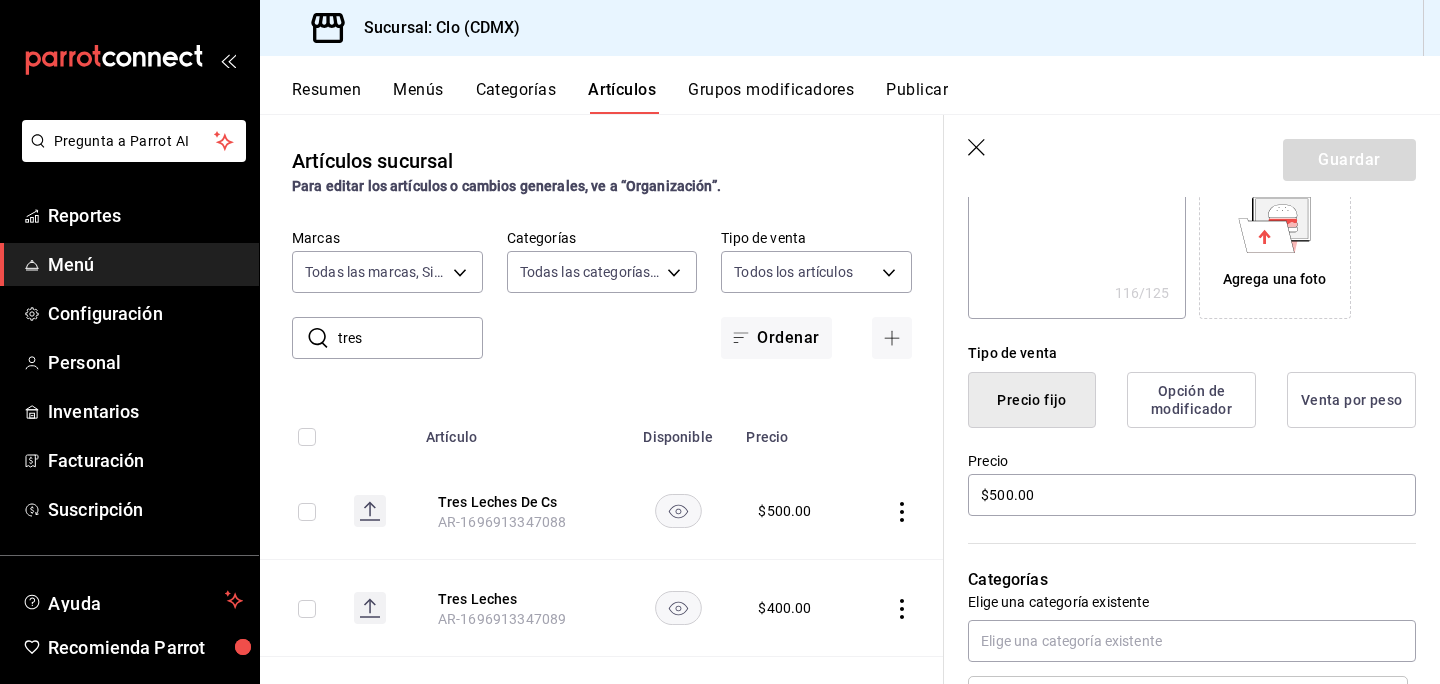 scroll, scrollTop: 355, scrollLeft: 0, axis: vertical 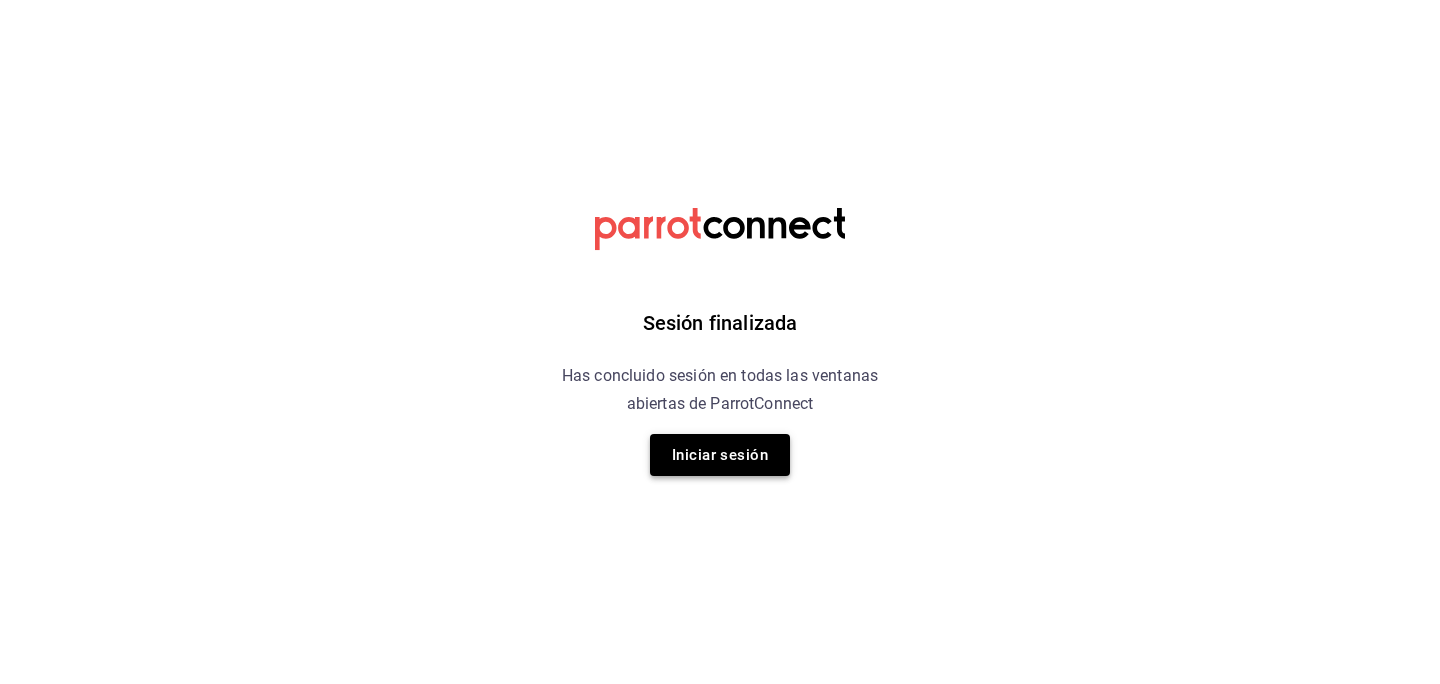 click on "Iniciar sesión" at bounding box center (720, 455) 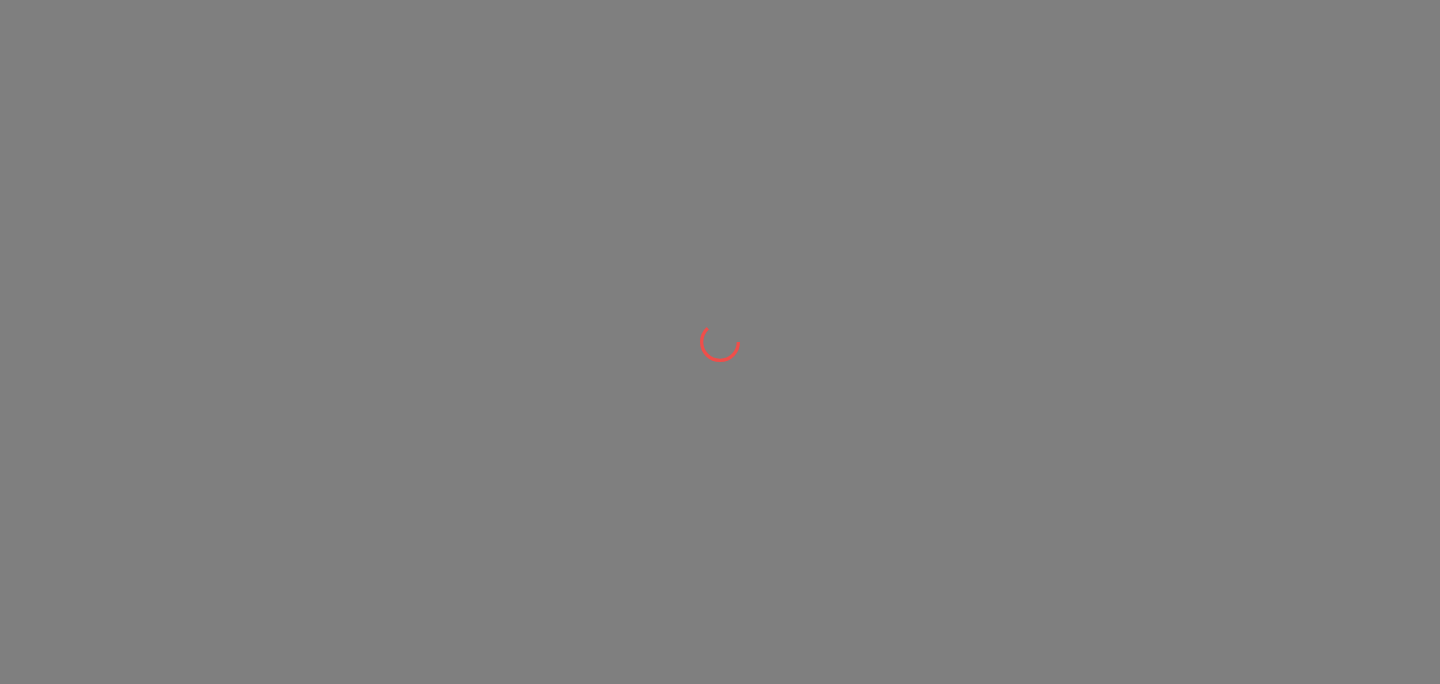 scroll, scrollTop: 0, scrollLeft: 0, axis: both 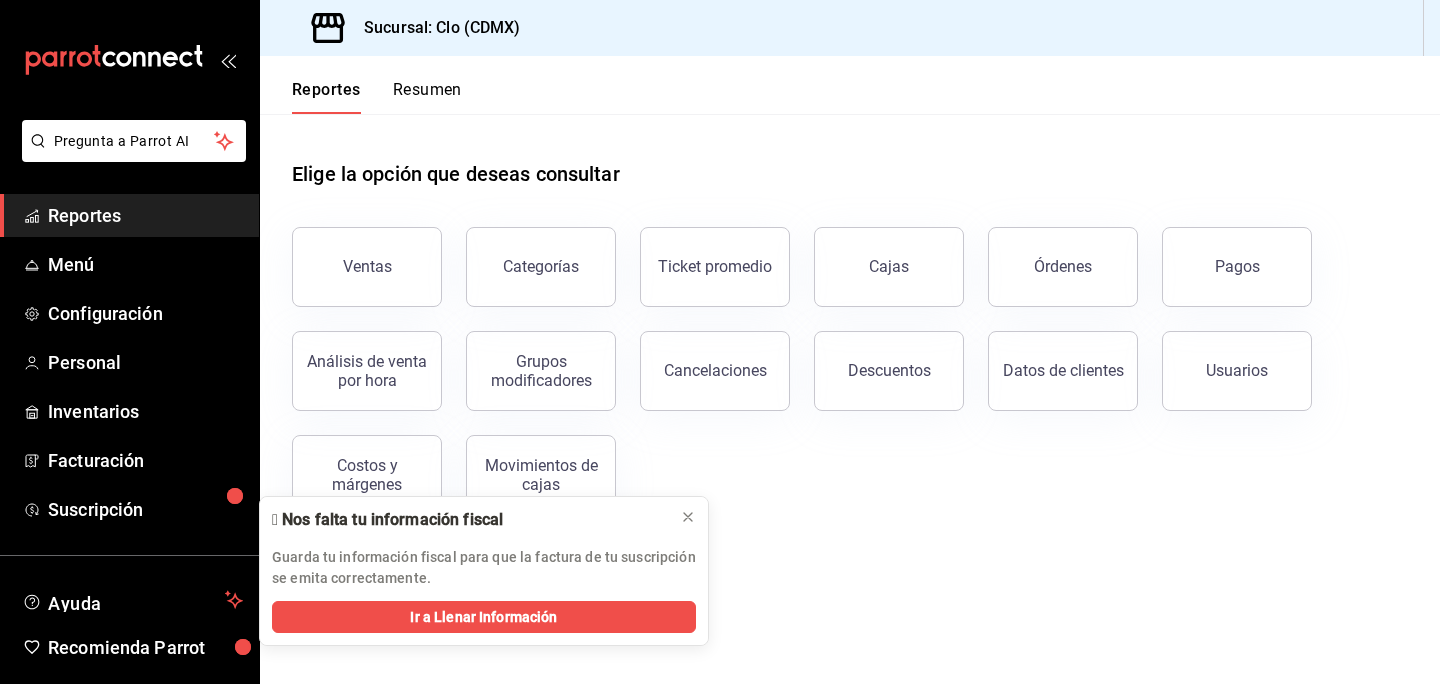 click on "Resumen" at bounding box center [427, 97] 